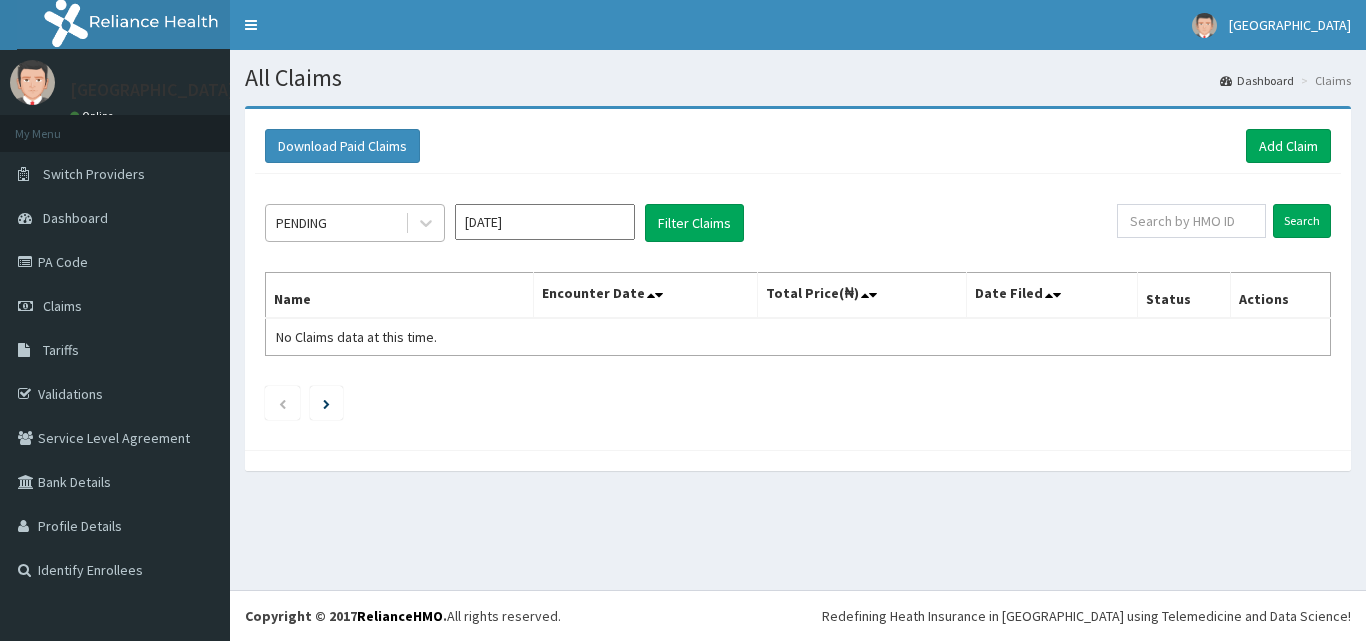 scroll, scrollTop: 0, scrollLeft: 0, axis: both 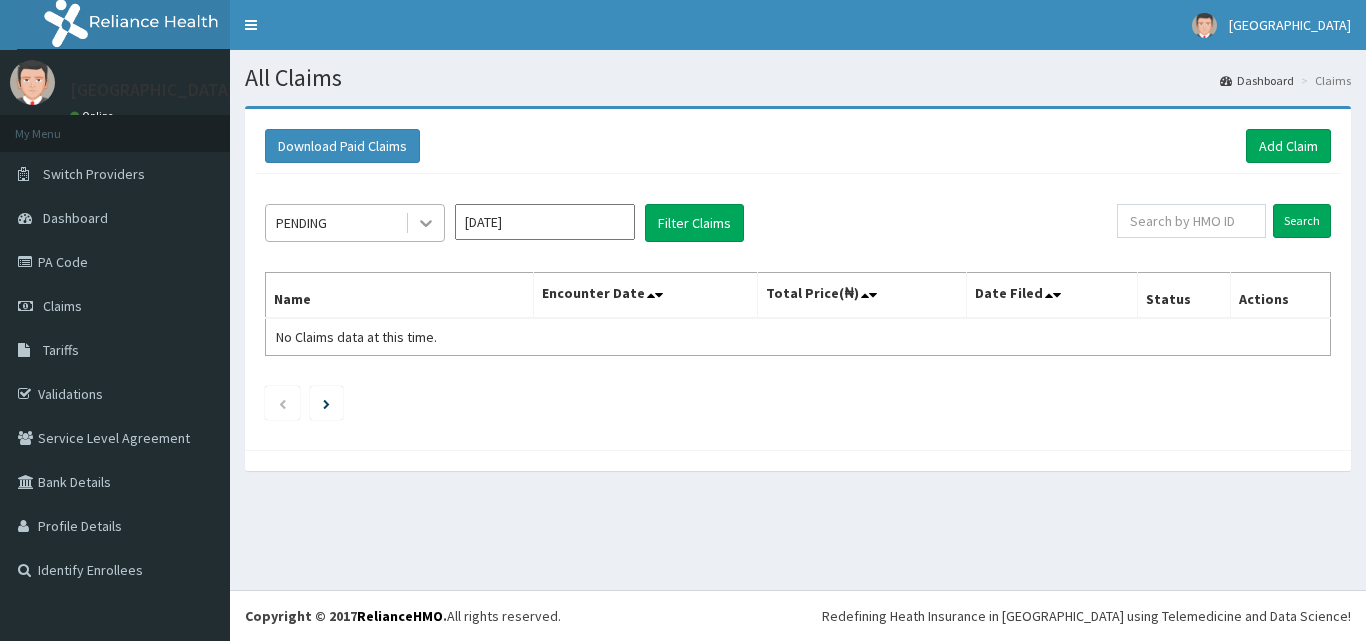 click 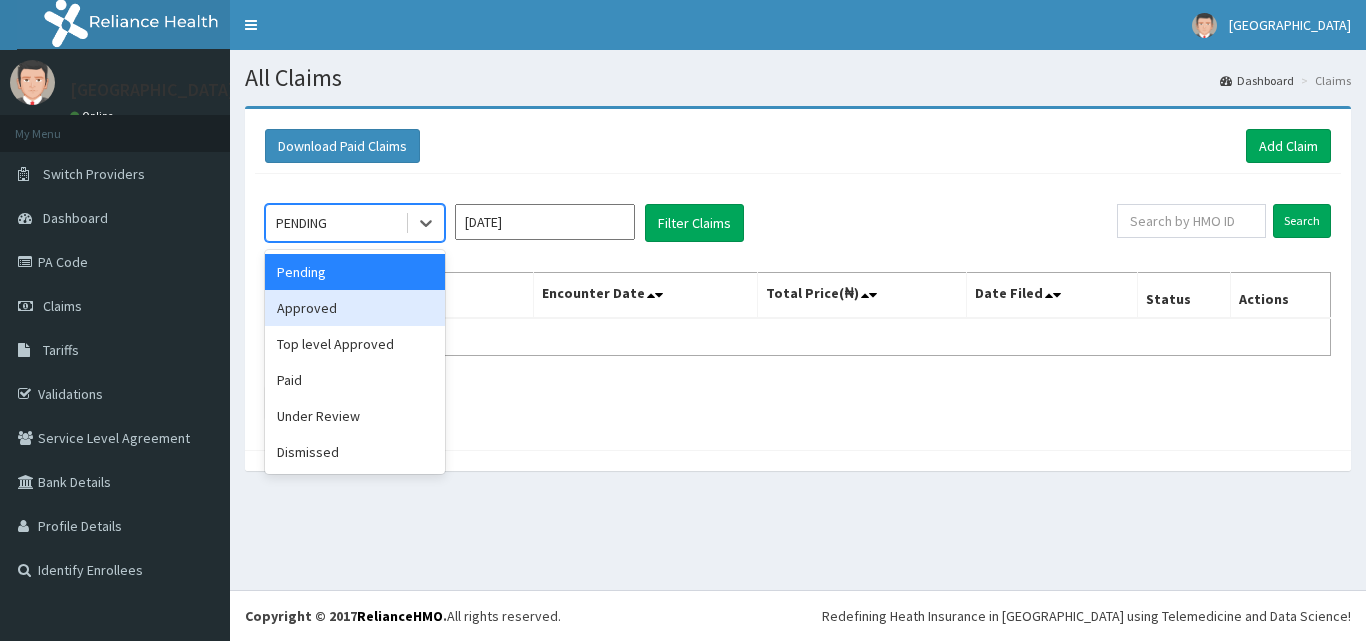 click on "Approved" at bounding box center (355, 308) 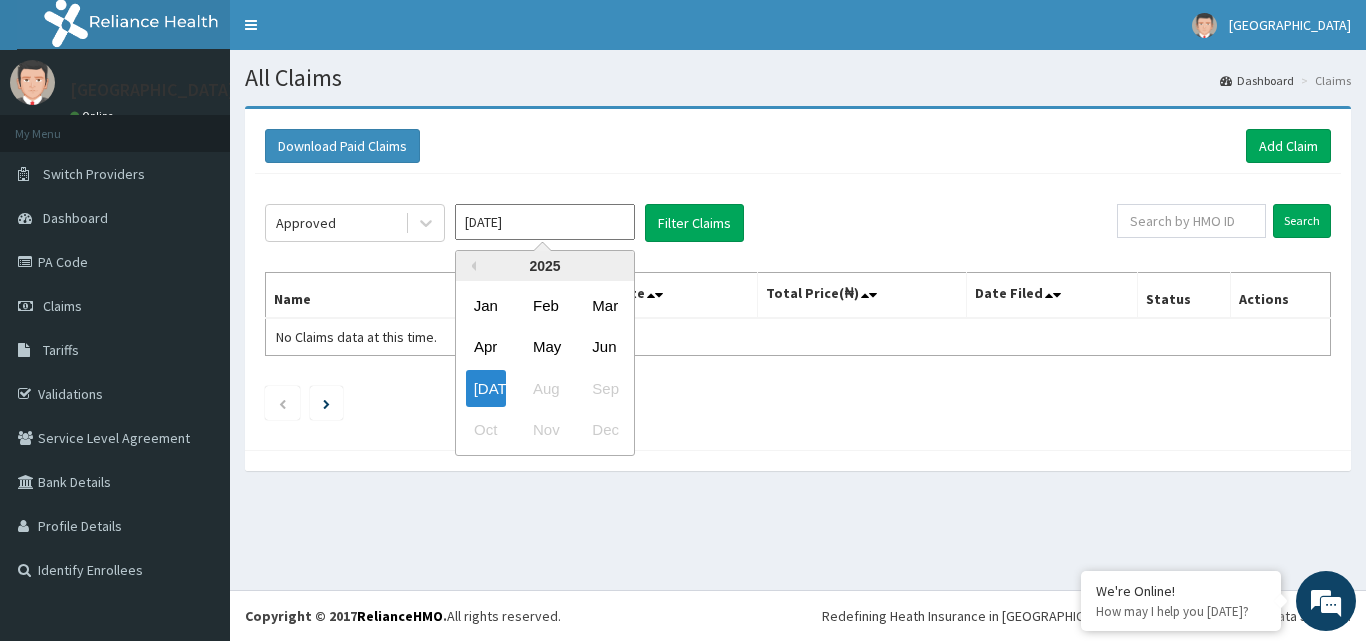 click on "[DATE]" at bounding box center (545, 222) 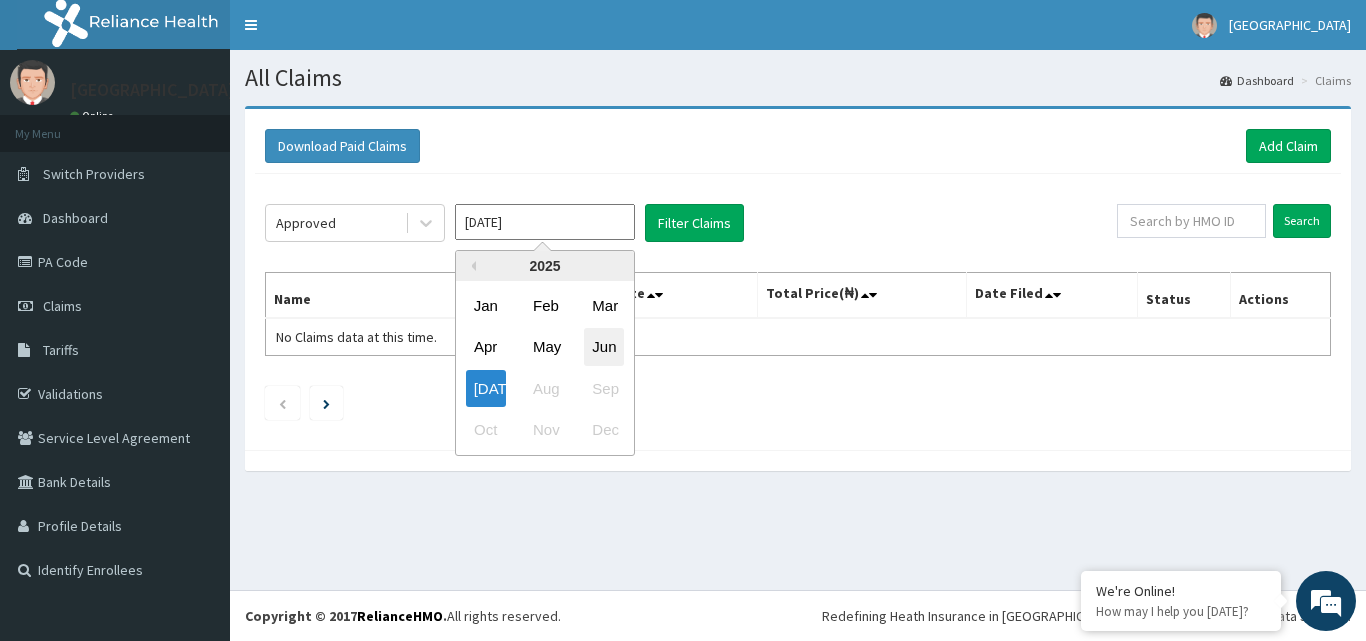 click on "Jun" at bounding box center [604, 347] 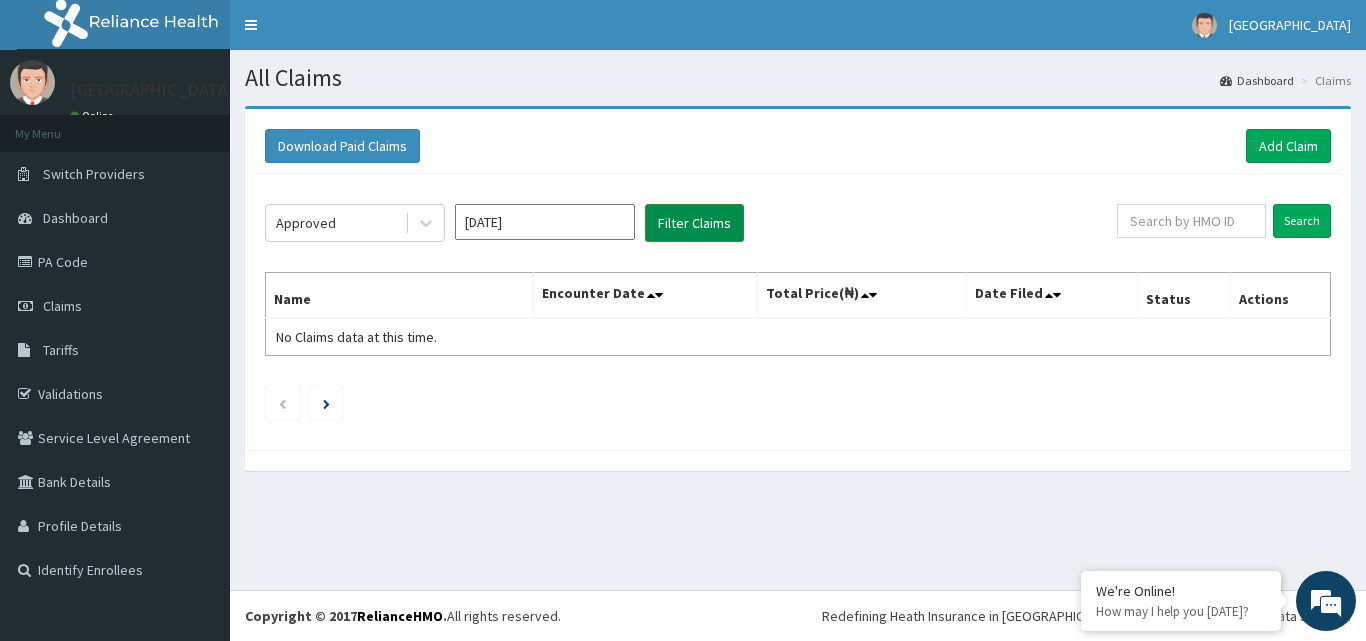 click on "Filter Claims" at bounding box center [694, 223] 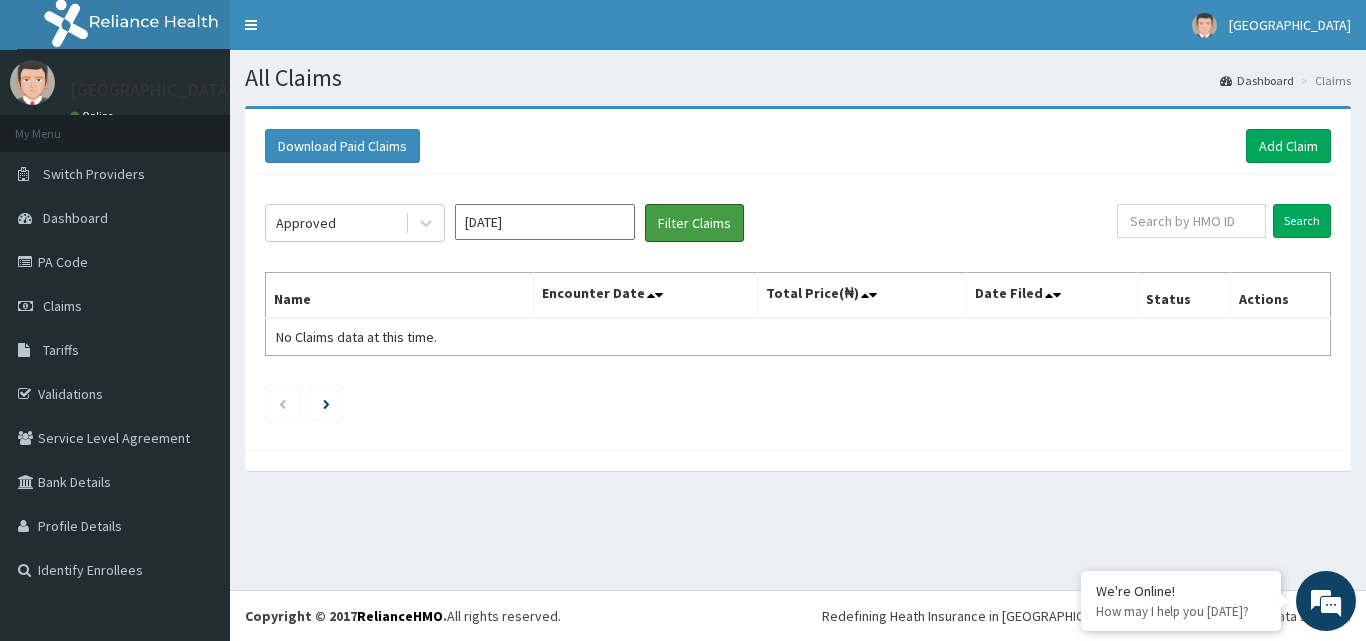 scroll, scrollTop: 0, scrollLeft: 0, axis: both 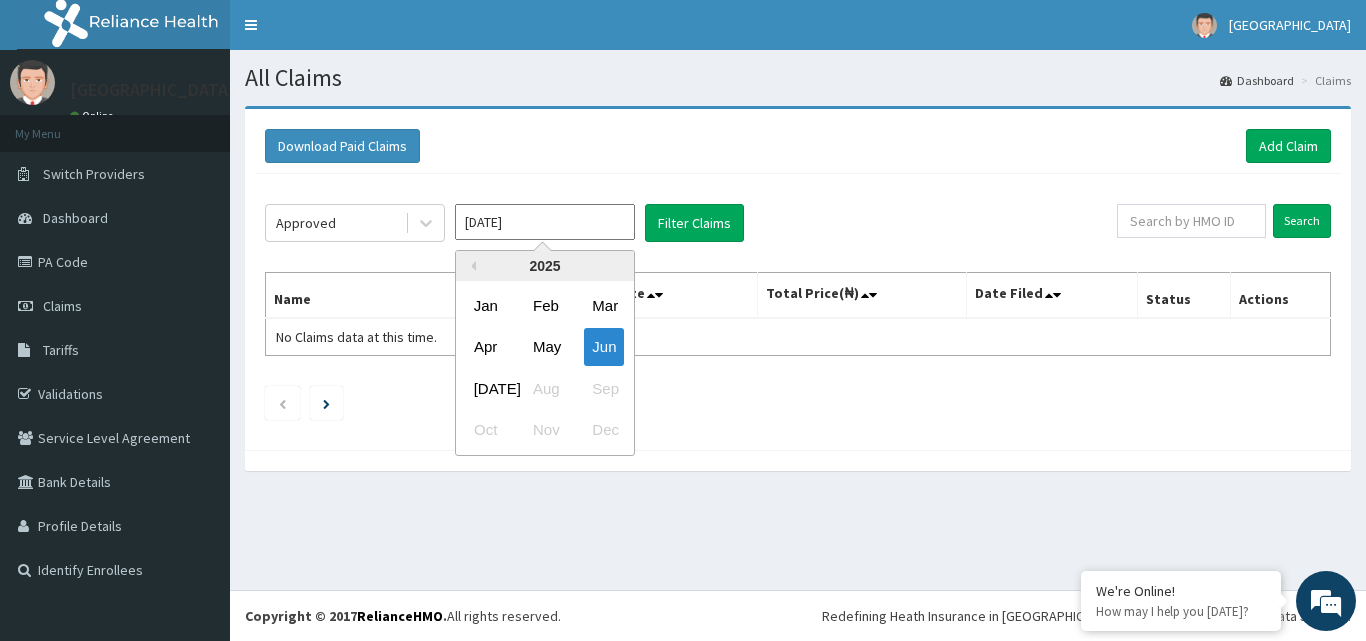 click on "[DATE]" at bounding box center (545, 222) 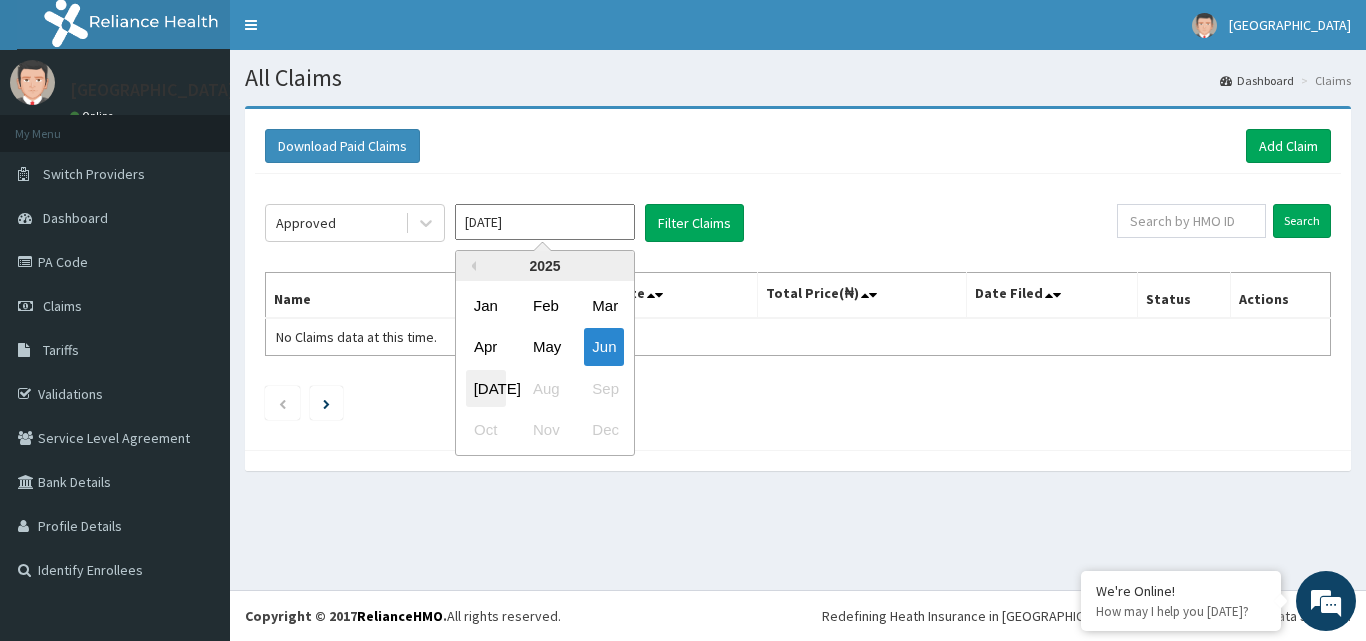 click on "[DATE]" at bounding box center (486, 388) 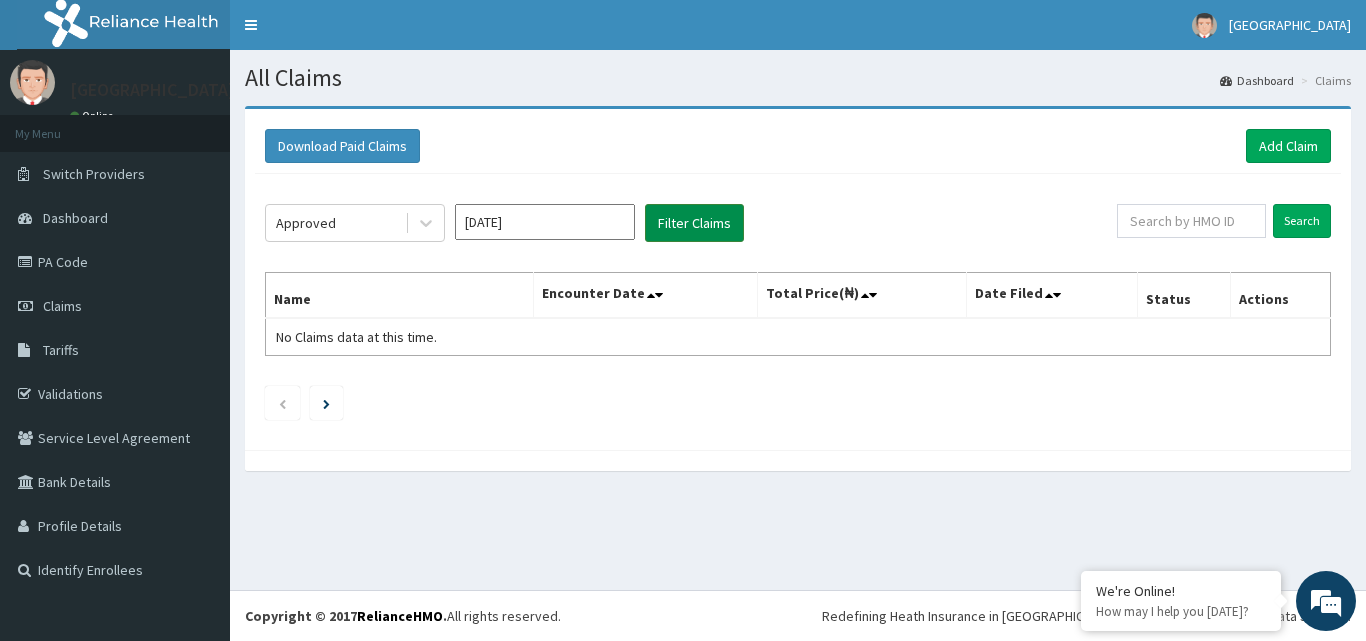 click on "Filter Claims" at bounding box center (694, 223) 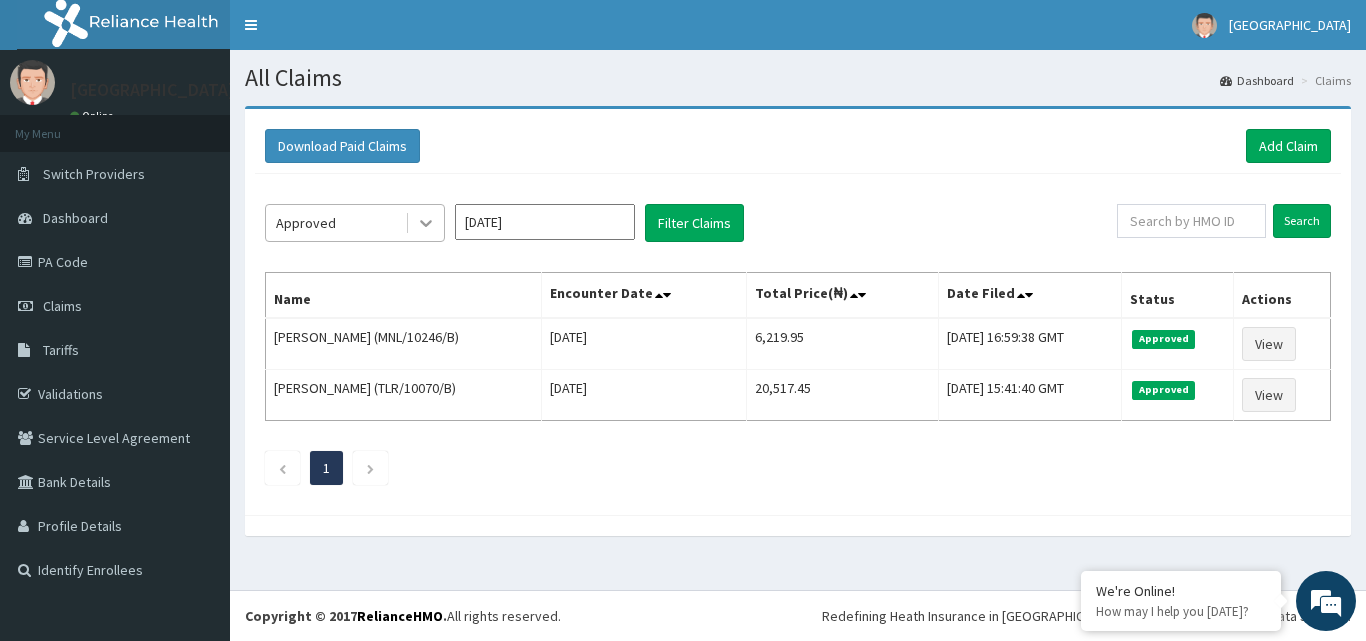 click 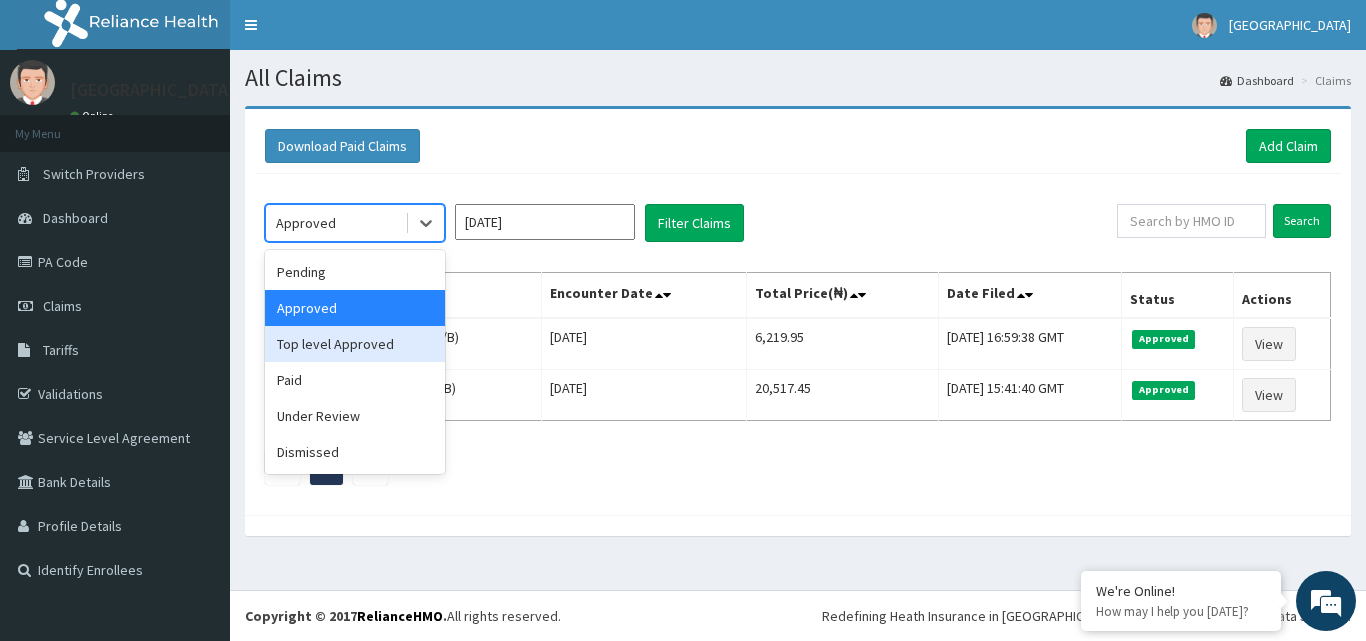 click on "Top level Approved" at bounding box center (355, 344) 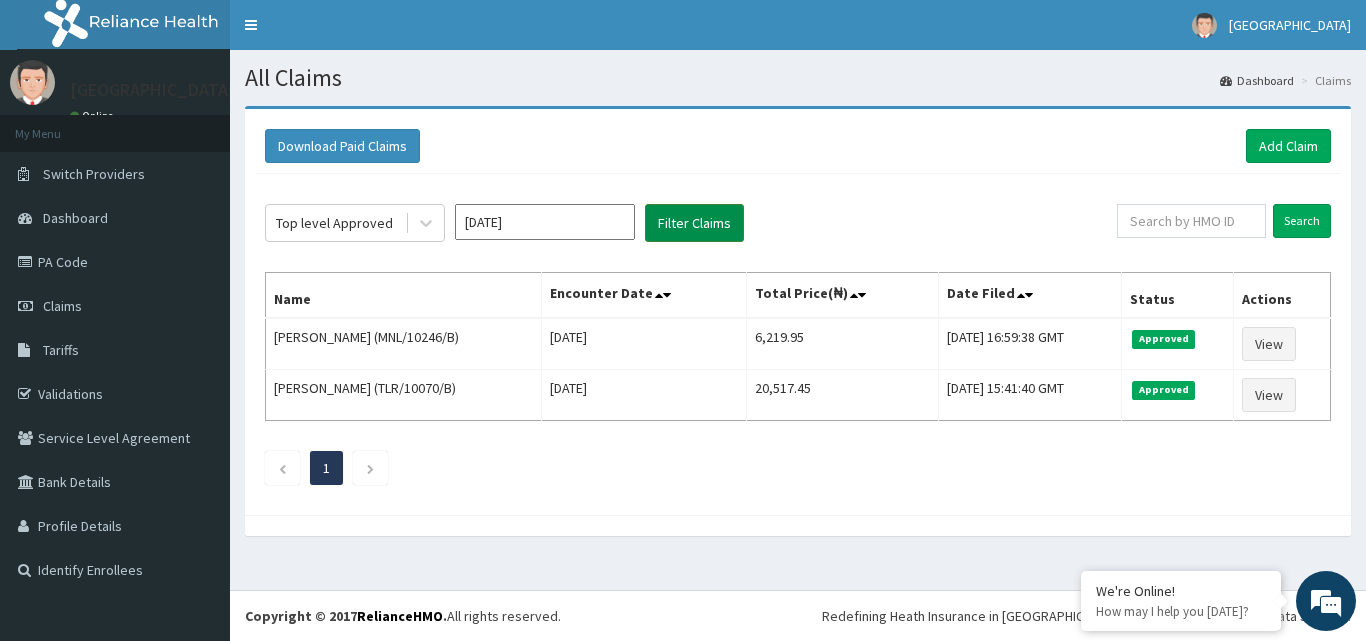 click on "Filter Claims" at bounding box center [694, 223] 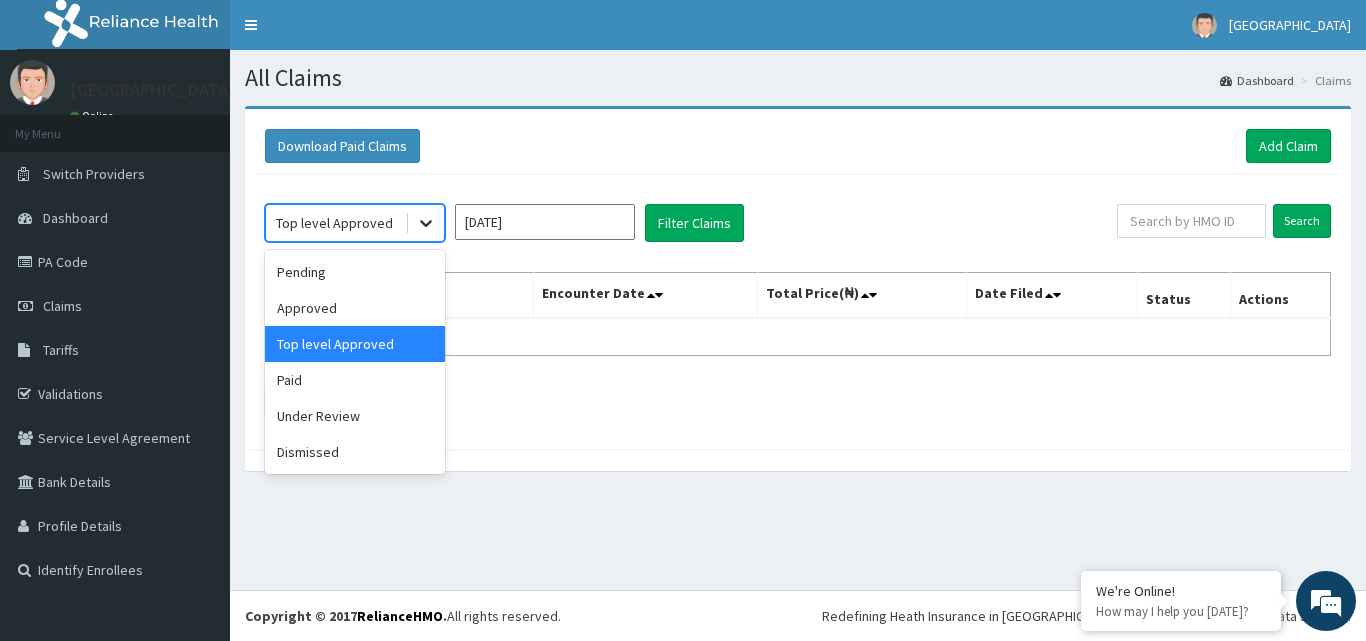 click 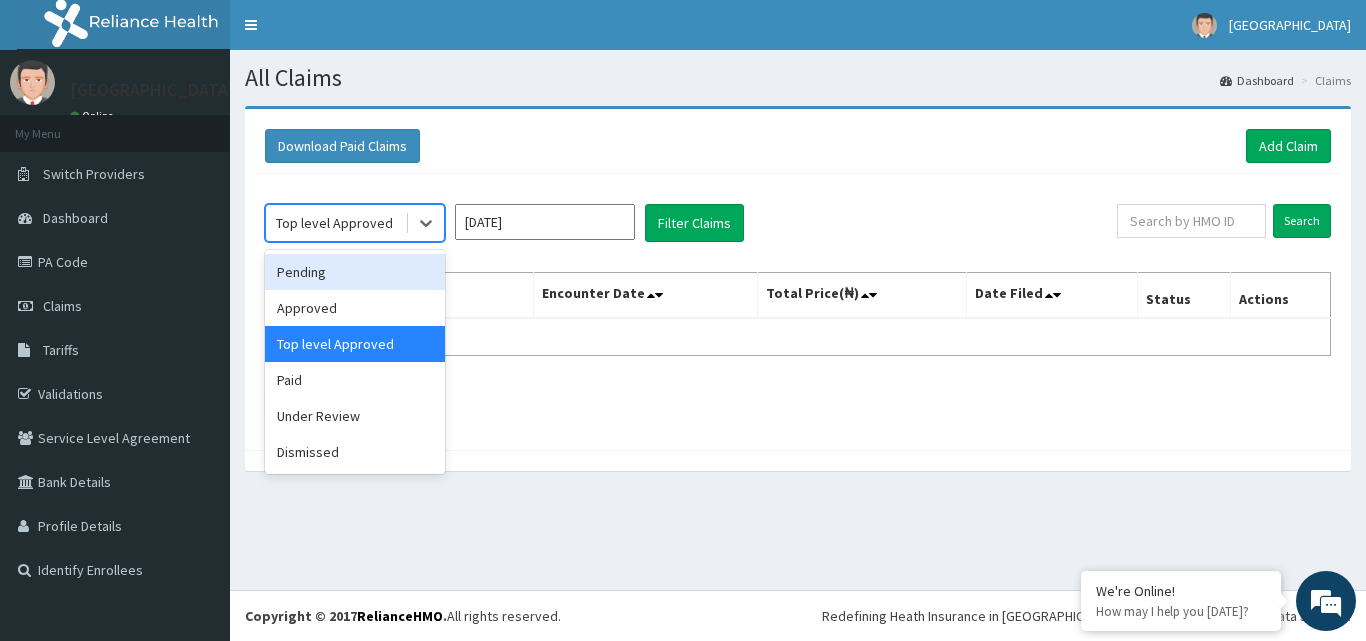 drag, startPoint x: 405, startPoint y: 266, endPoint x: 611, endPoint y: 223, distance: 210.44002 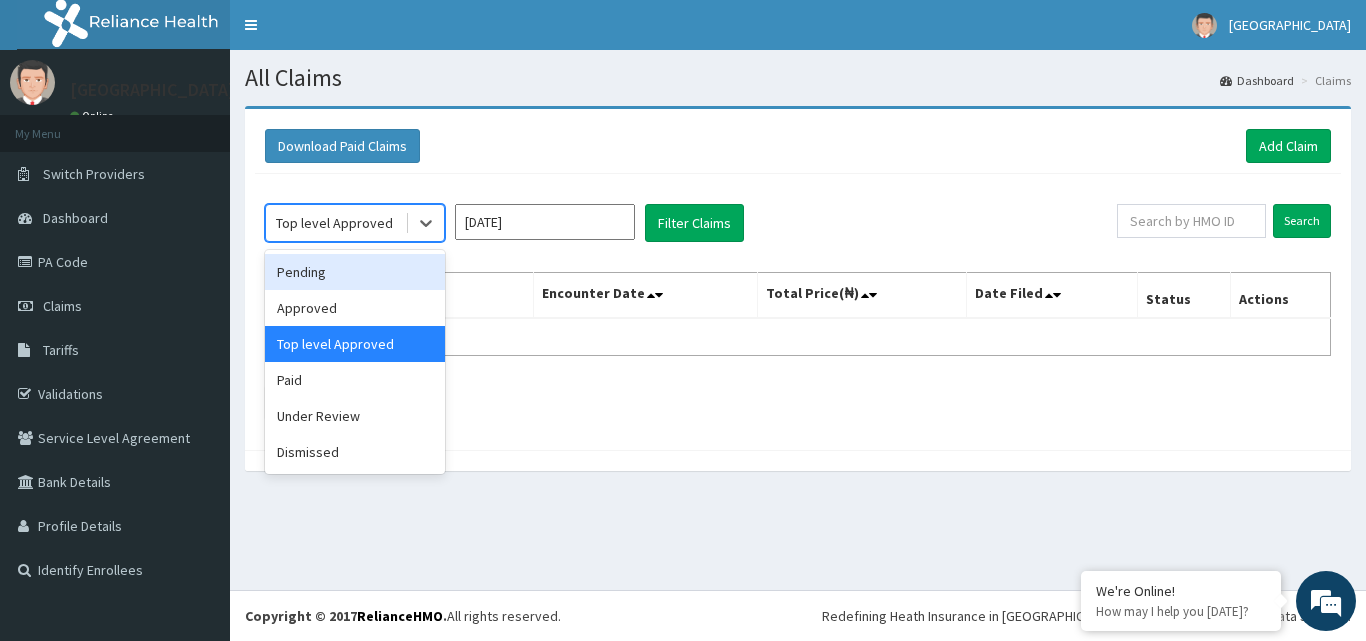 click on "Pending" at bounding box center (355, 272) 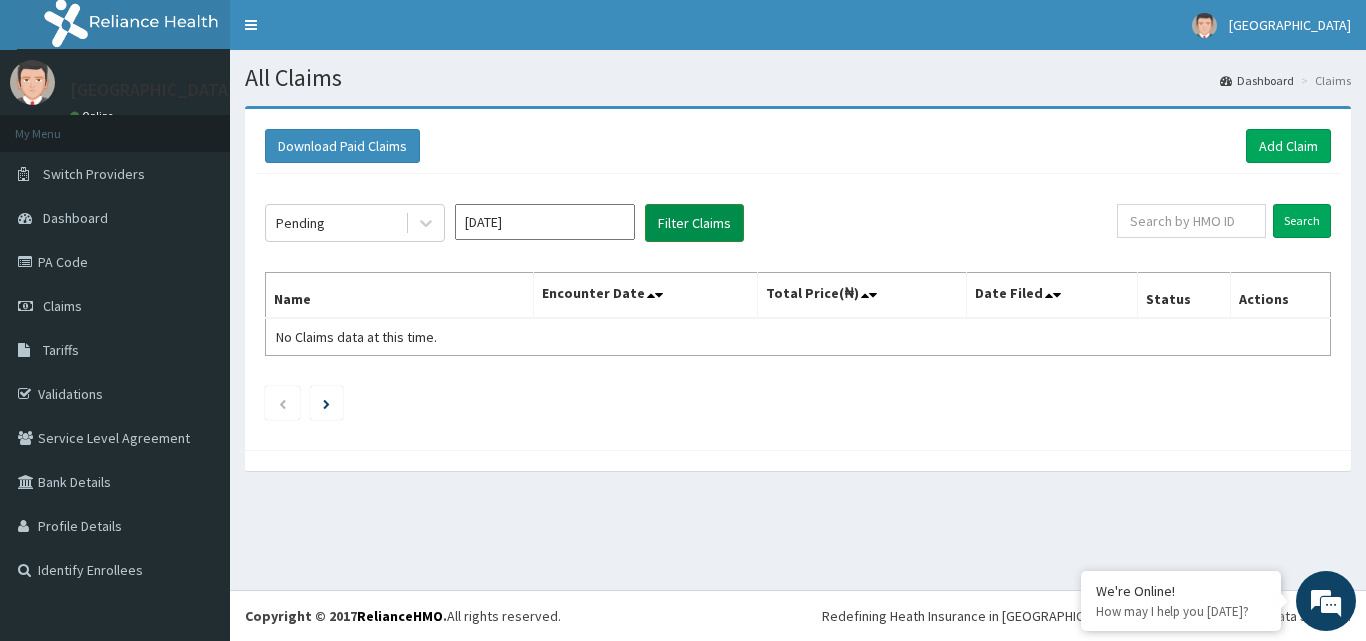 click on "Filter Claims" at bounding box center (694, 223) 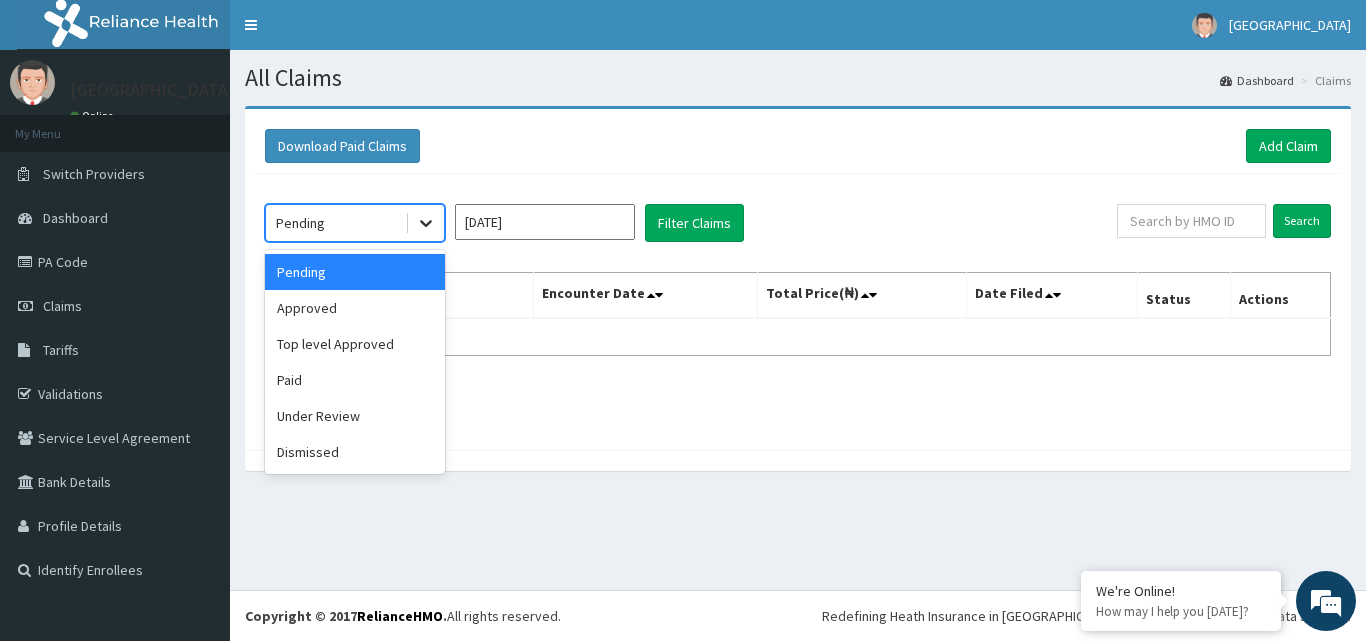 click at bounding box center (426, 223) 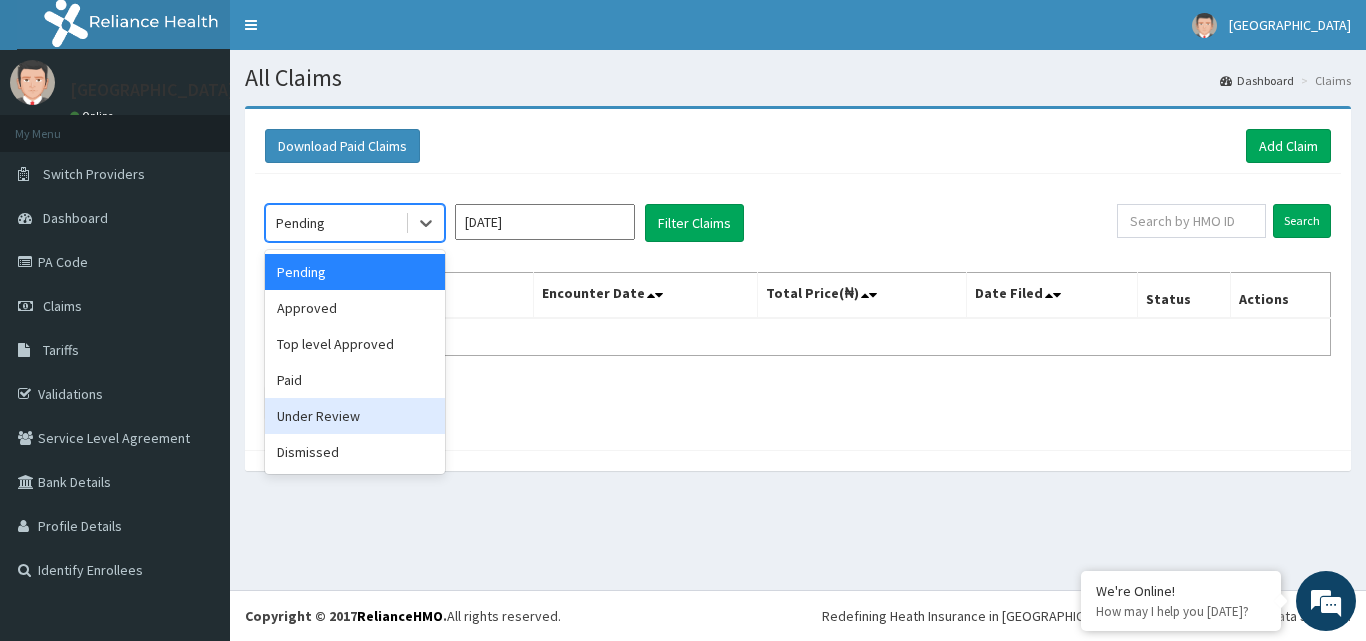 click on "Under Review" at bounding box center [355, 416] 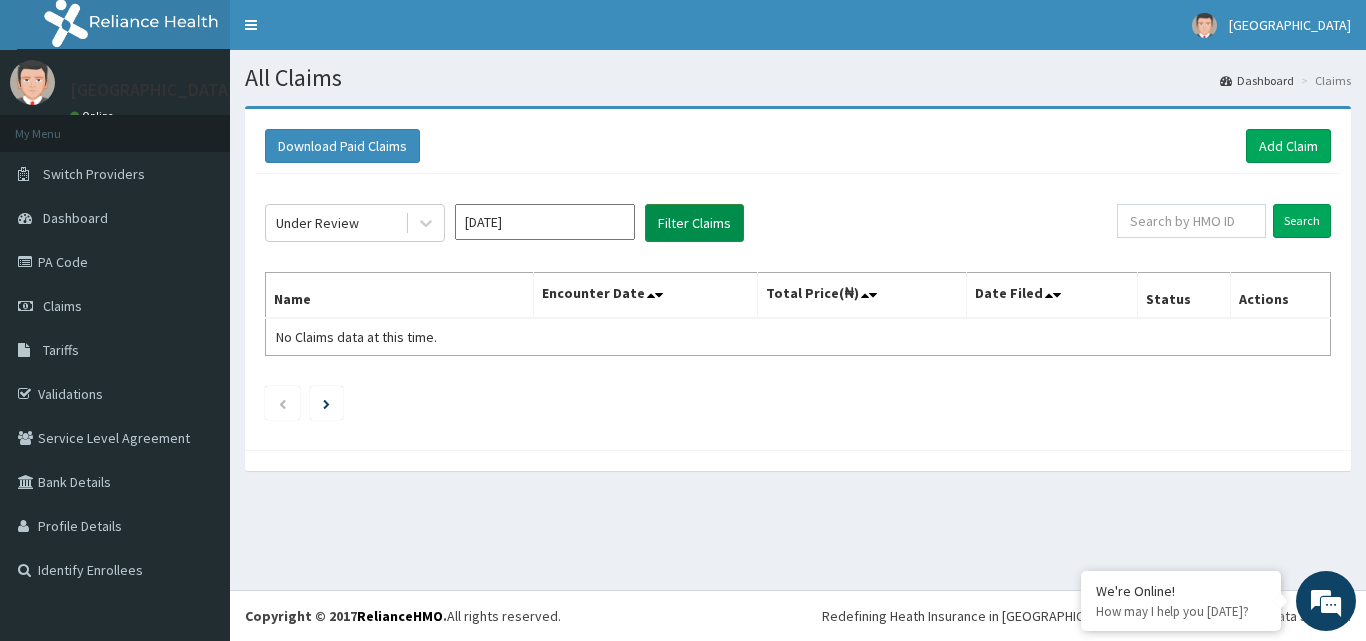 click on "Filter Claims" at bounding box center [694, 223] 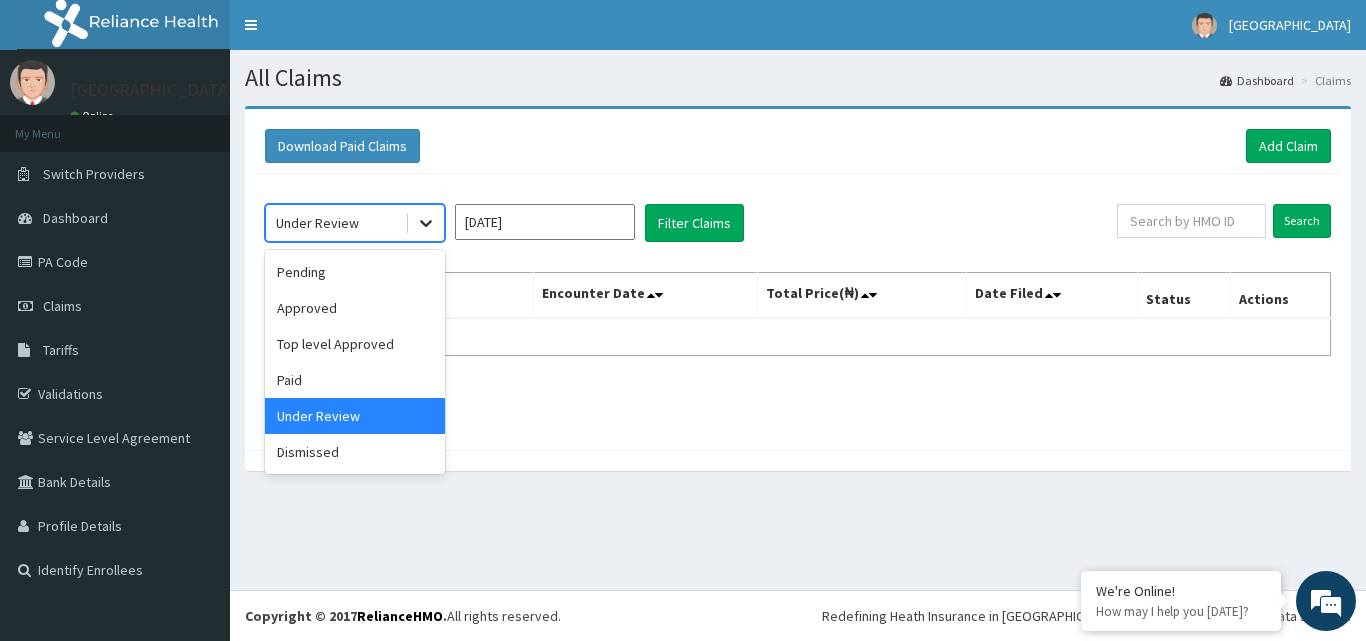 click 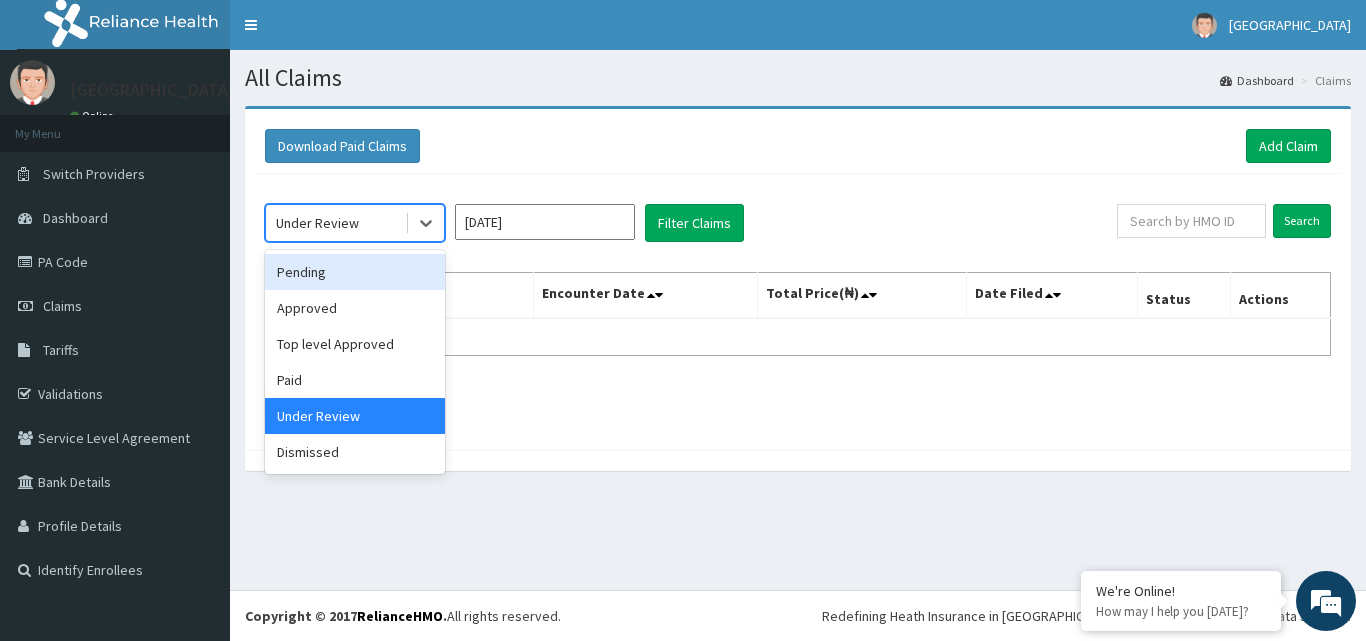 click on "Pending" at bounding box center [355, 272] 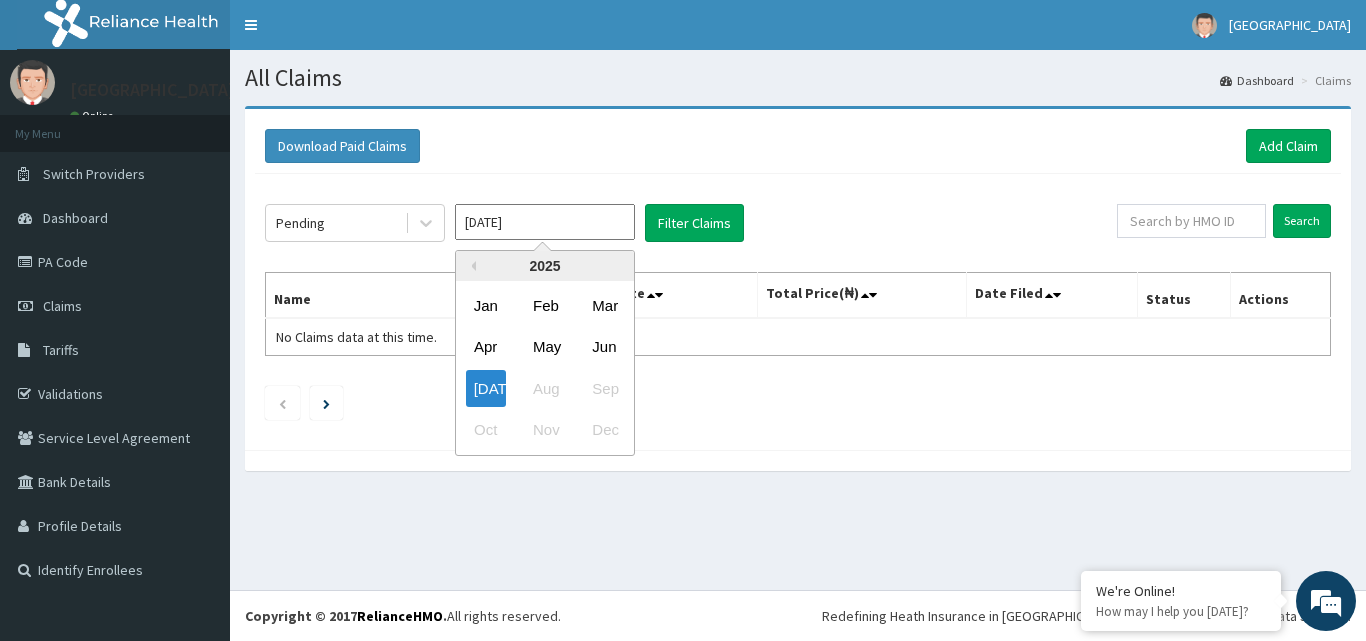 click on "[DATE]" at bounding box center [545, 222] 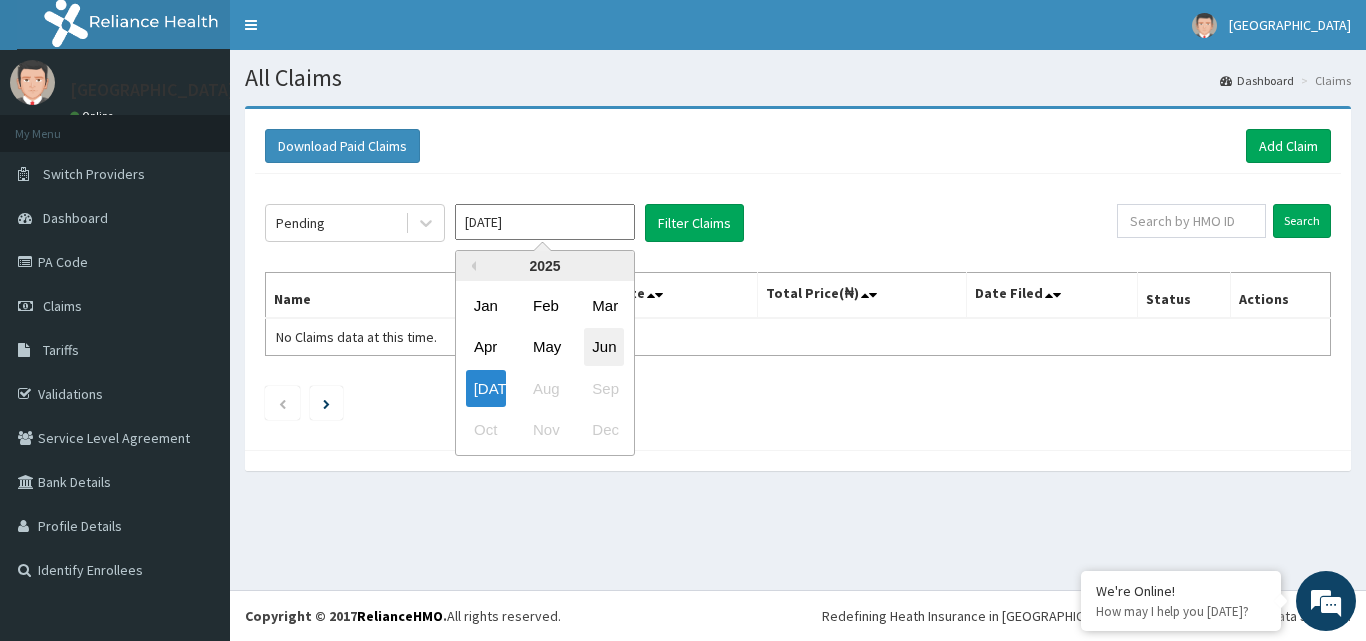click on "Jun" at bounding box center [604, 347] 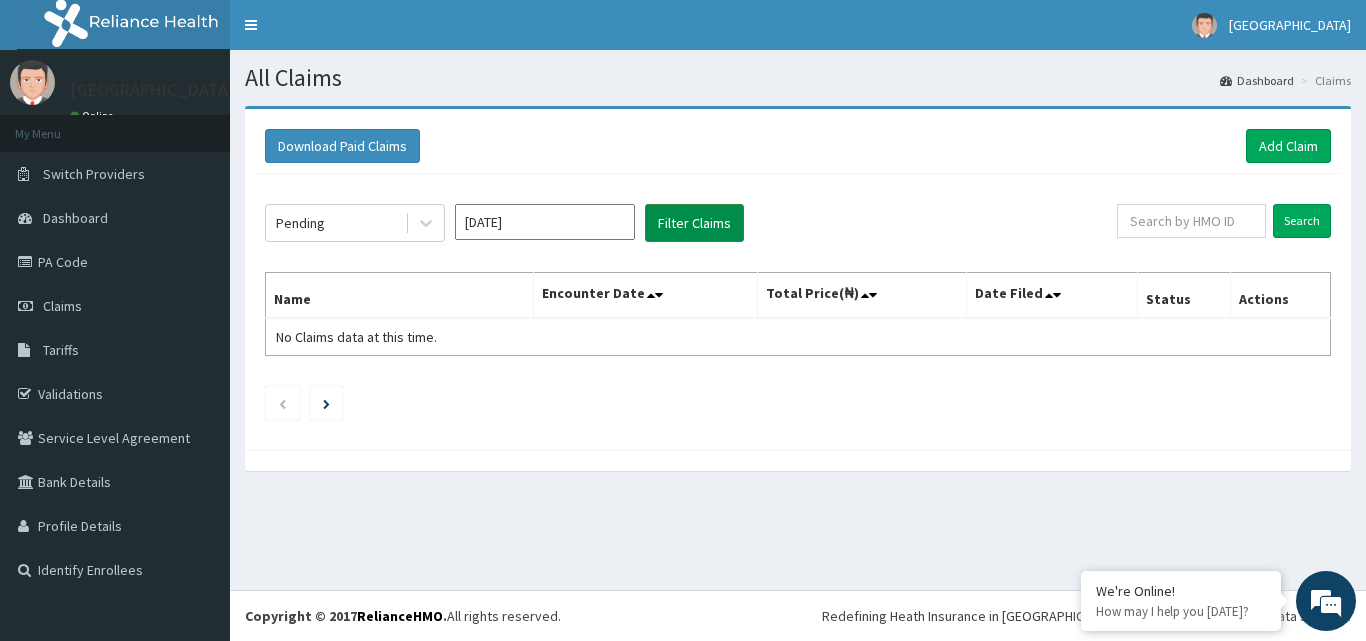 click on "Filter Claims" at bounding box center [694, 223] 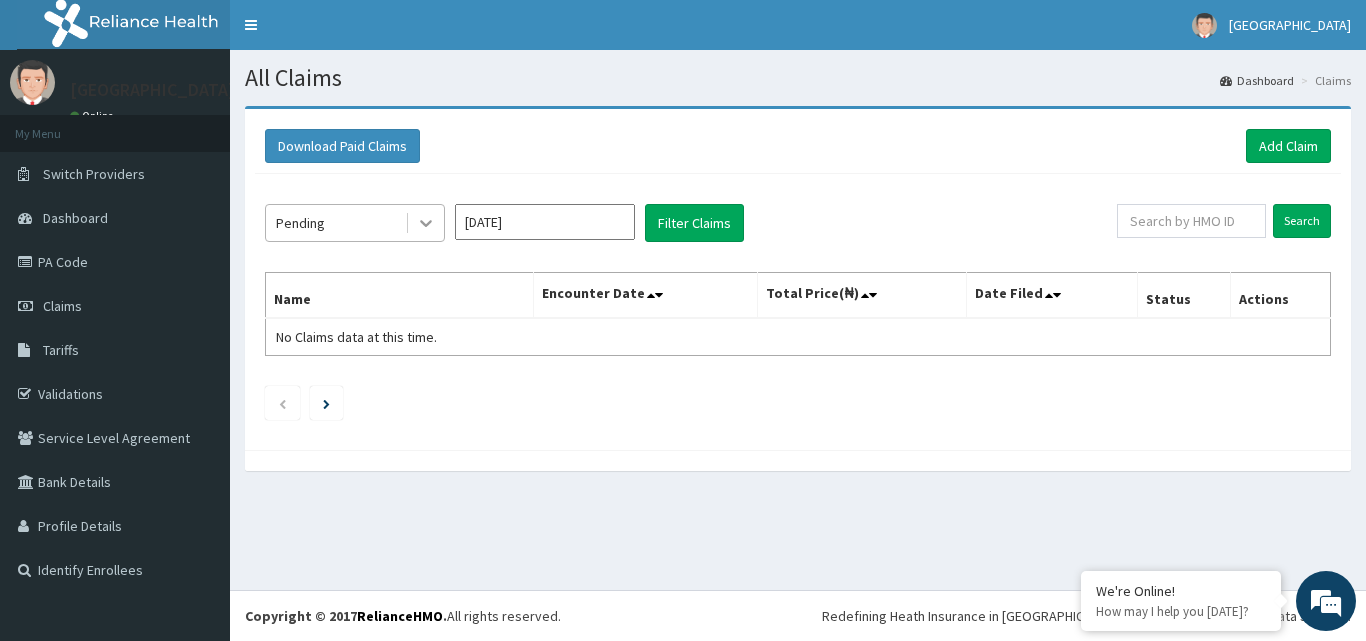 click 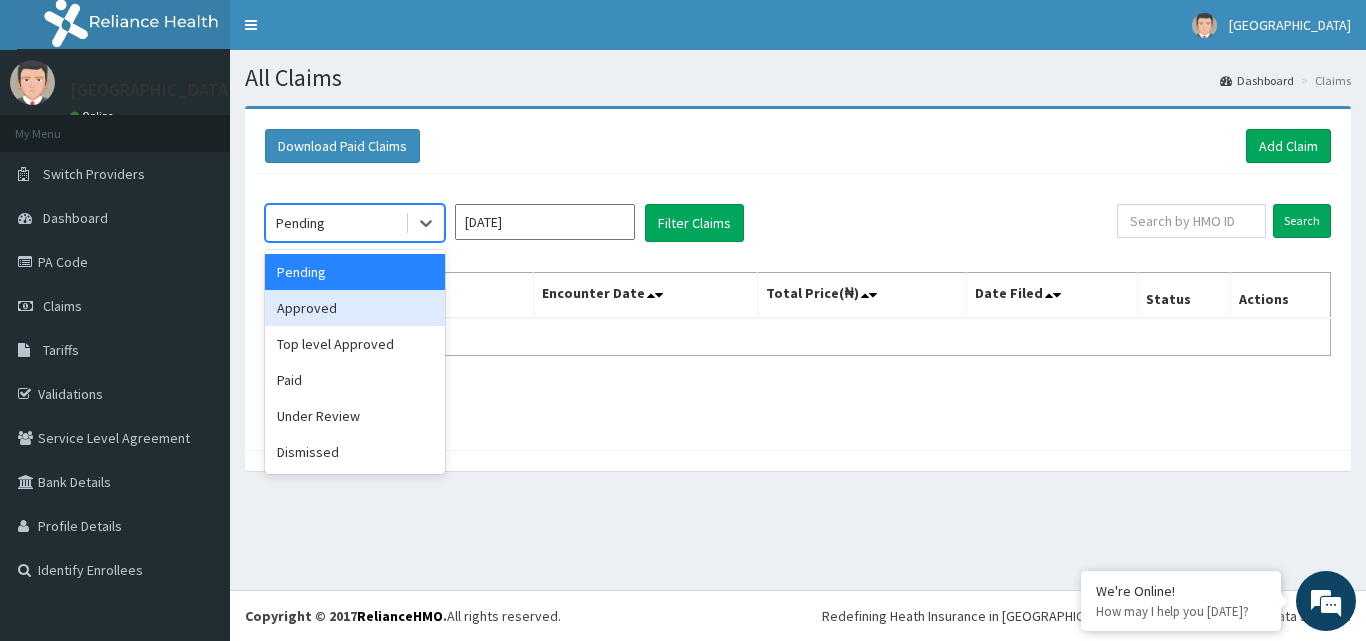 click on "Approved" at bounding box center (355, 308) 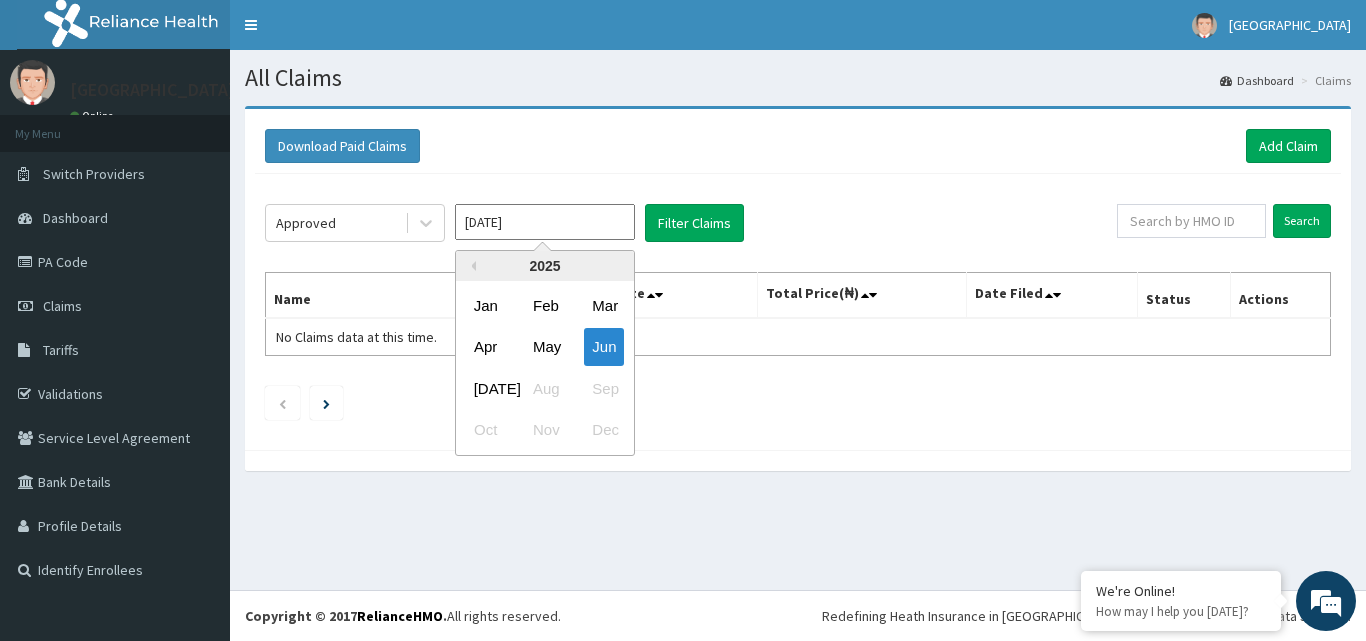 click on "[DATE]" at bounding box center (545, 222) 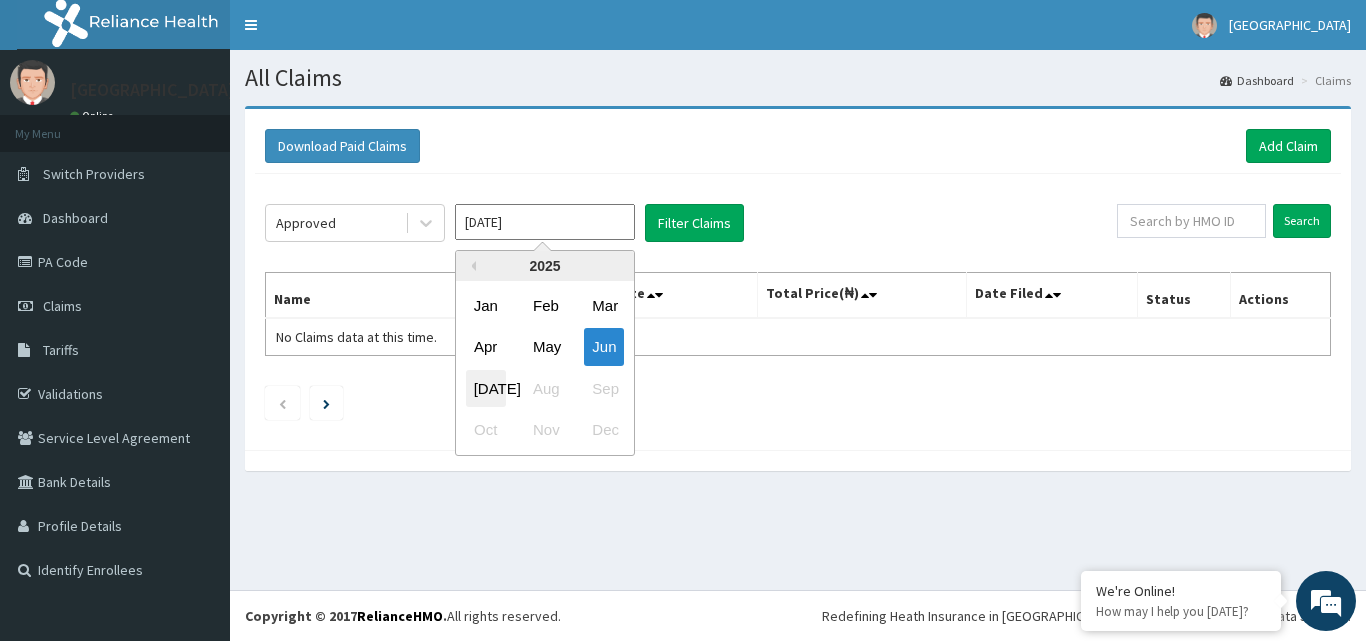 click on "[DATE]" at bounding box center (486, 388) 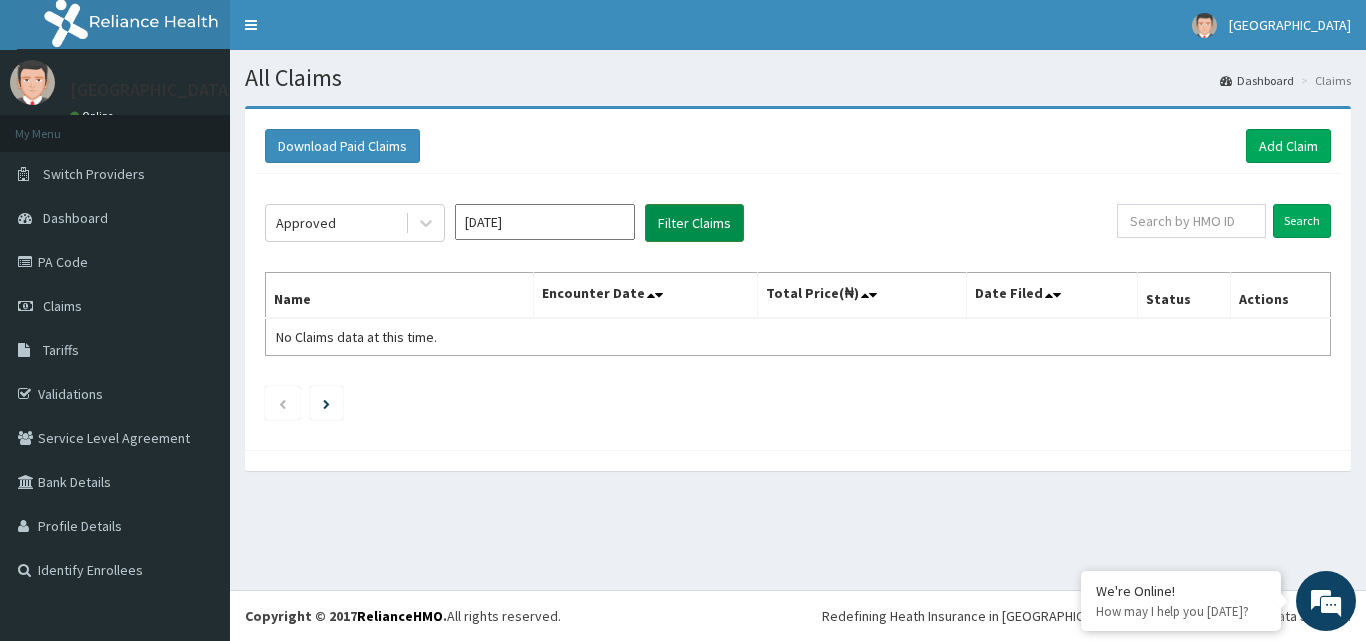 click on "Filter Claims" at bounding box center [694, 223] 